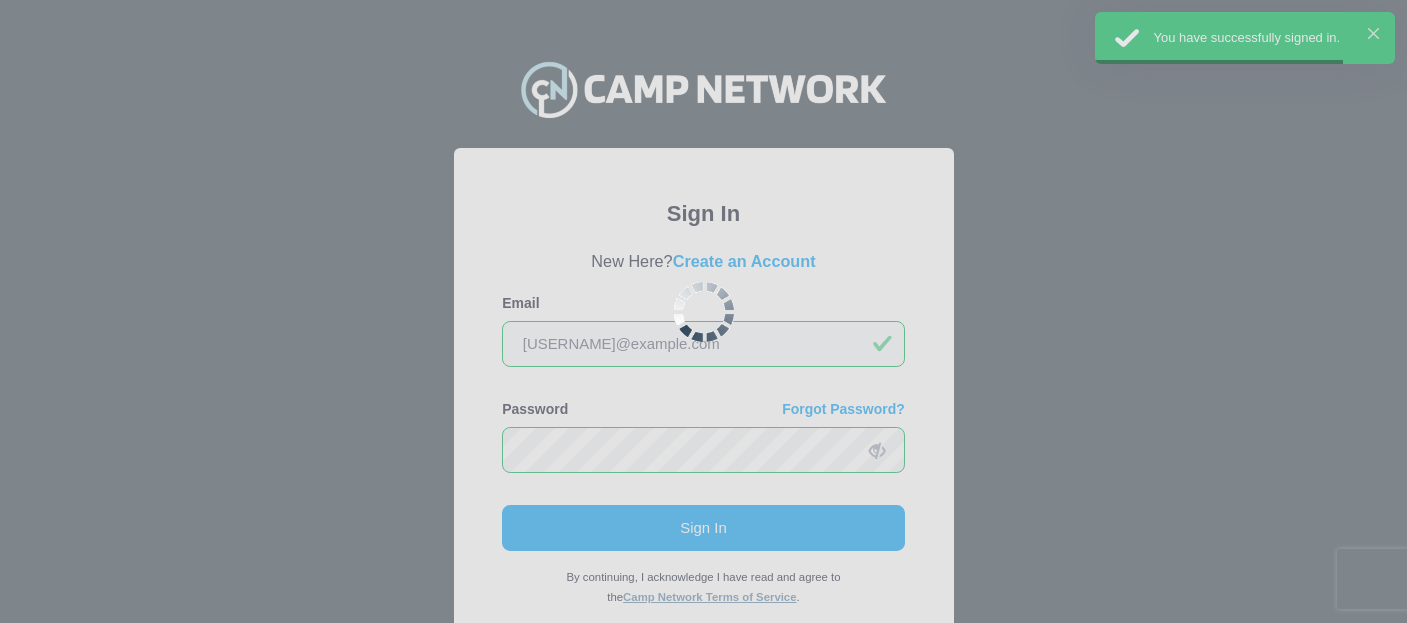 scroll, scrollTop: 0, scrollLeft: 0, axis: both 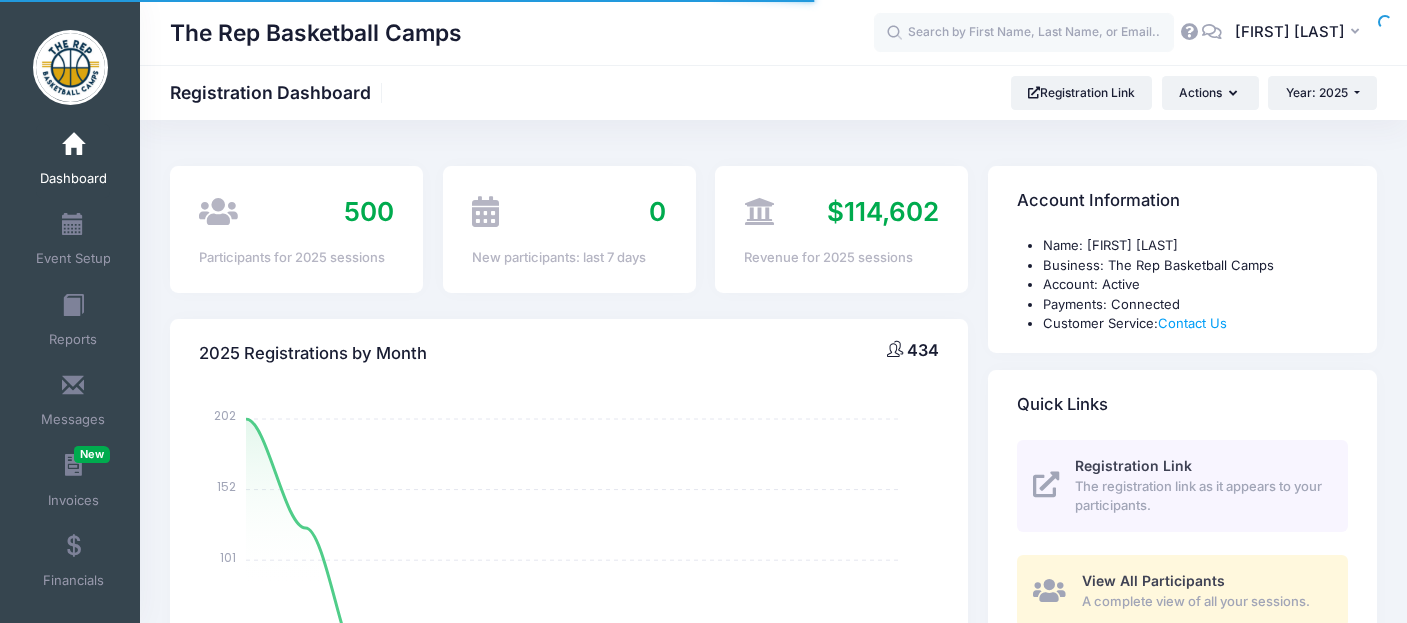 select 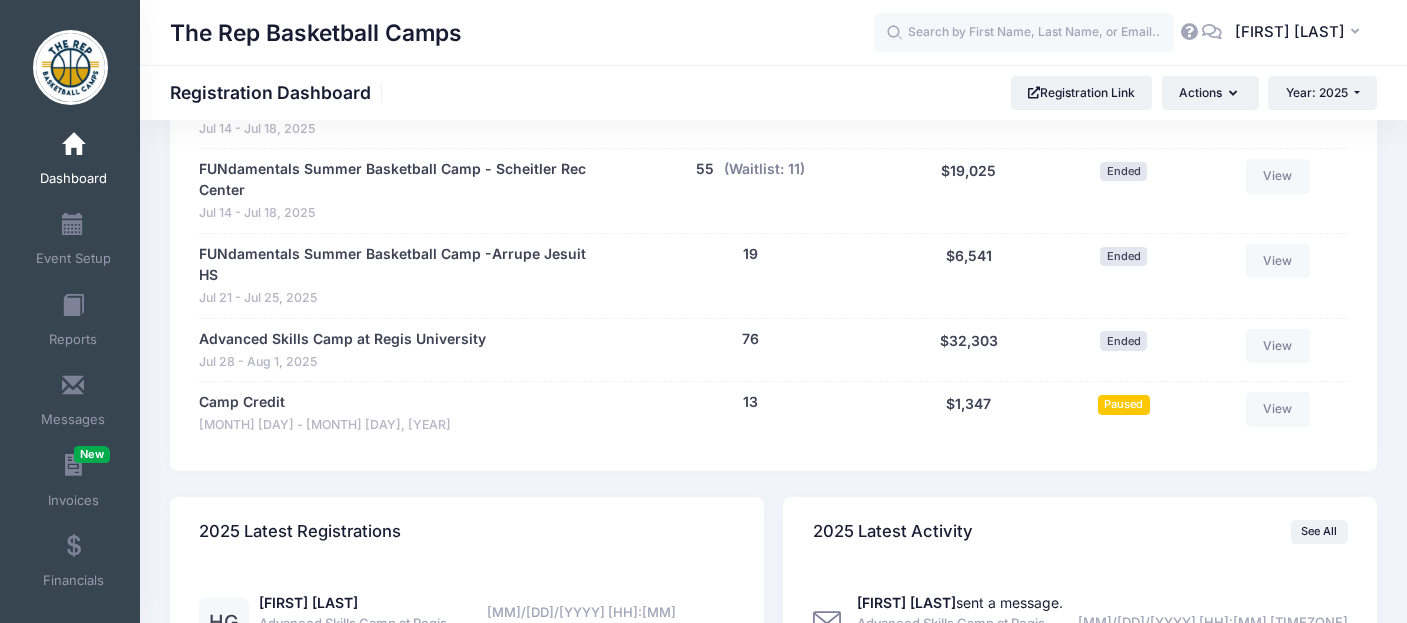 scroll, scrollTop: 1528, scrollLeft: 0, axis: vertical 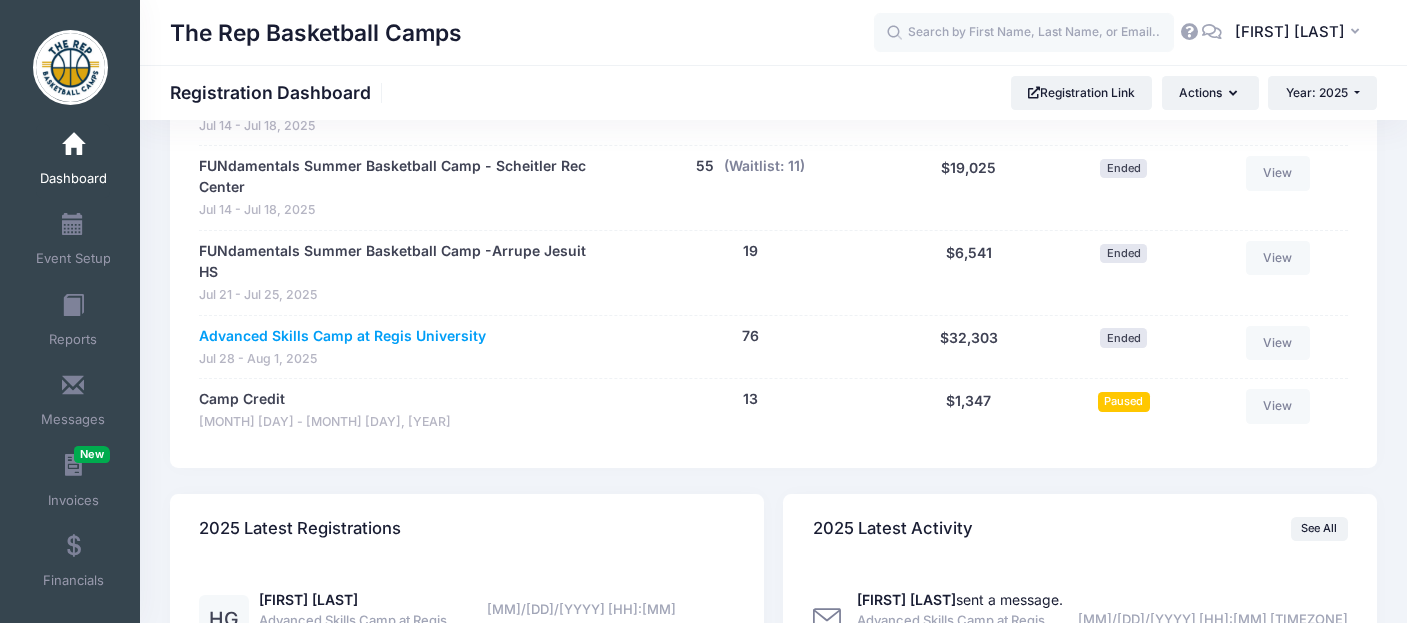 click on "Advanced Skills Camp at Regis University" at bounding box center [342, 336] 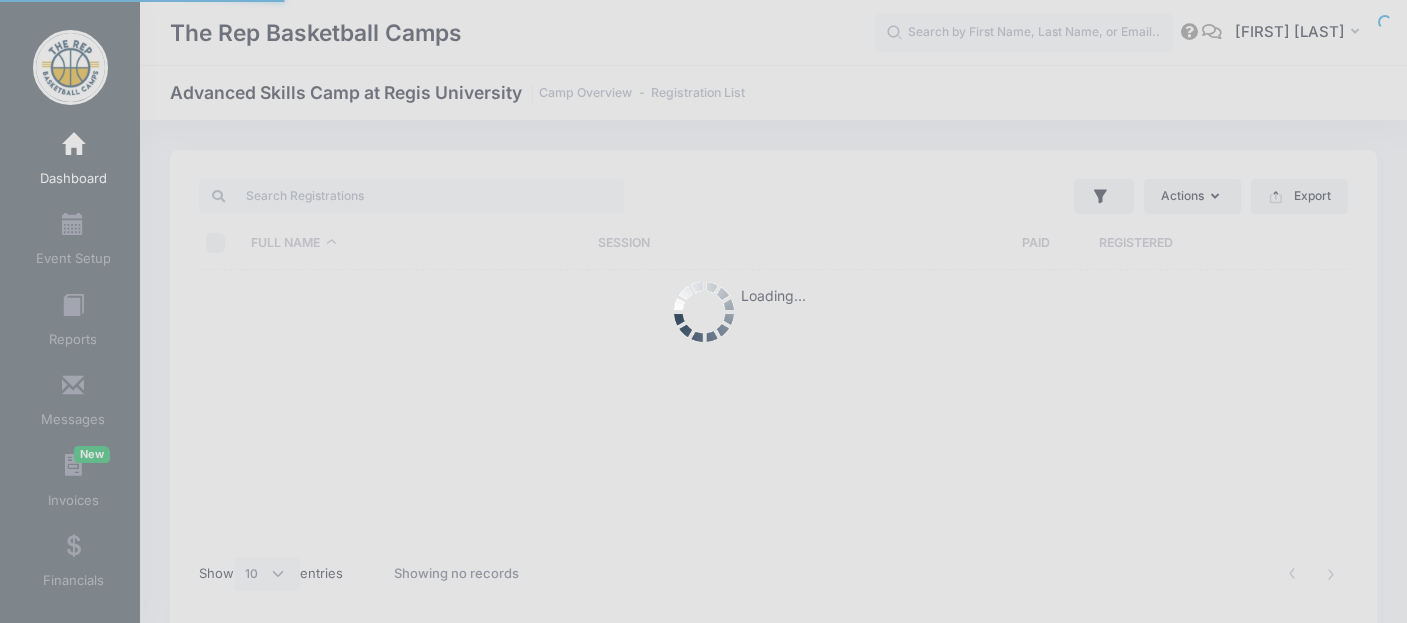 select on "10" 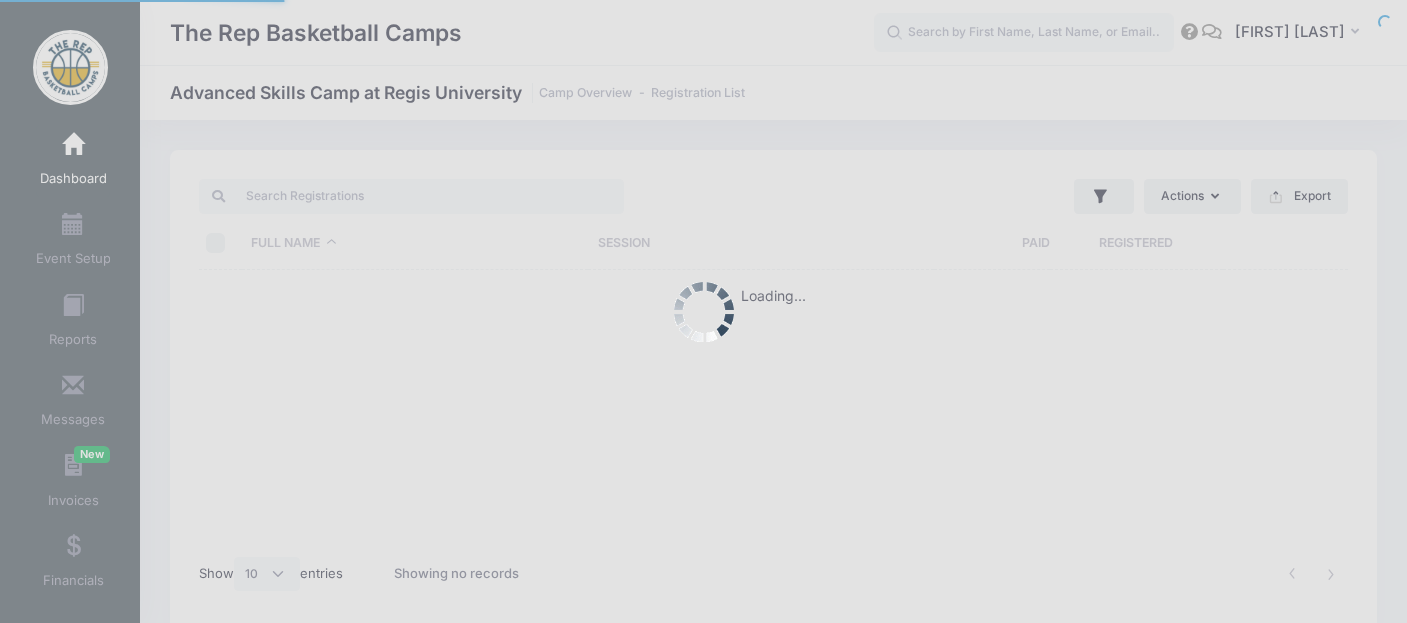 scroll, scrollTop: 0, scrollLeft: 0, axis: both 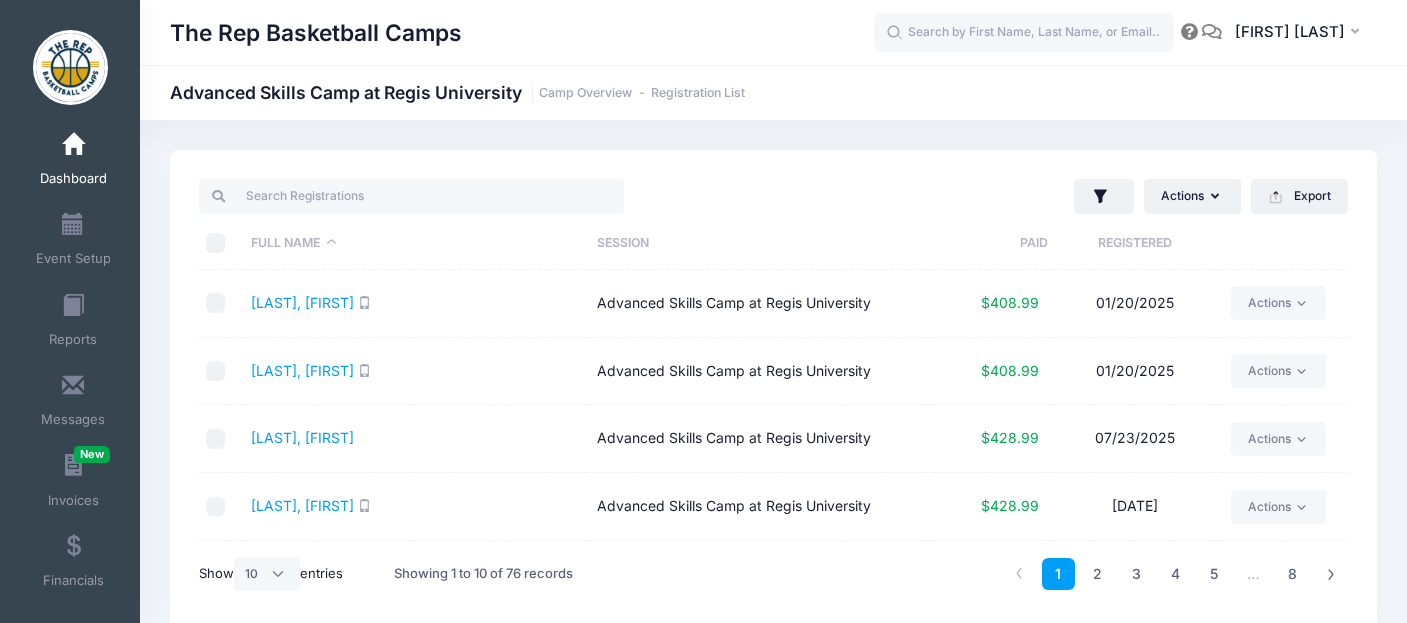 click at bounding box center [216, 243] 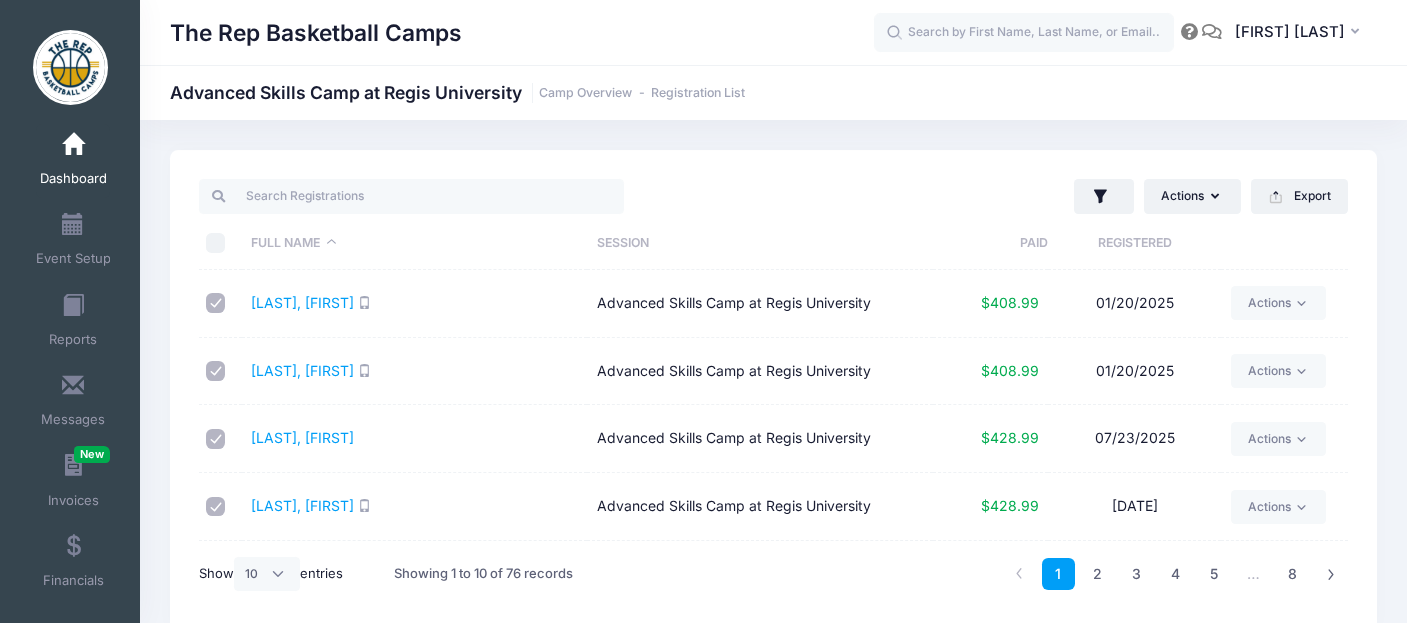 checkbox on "true" 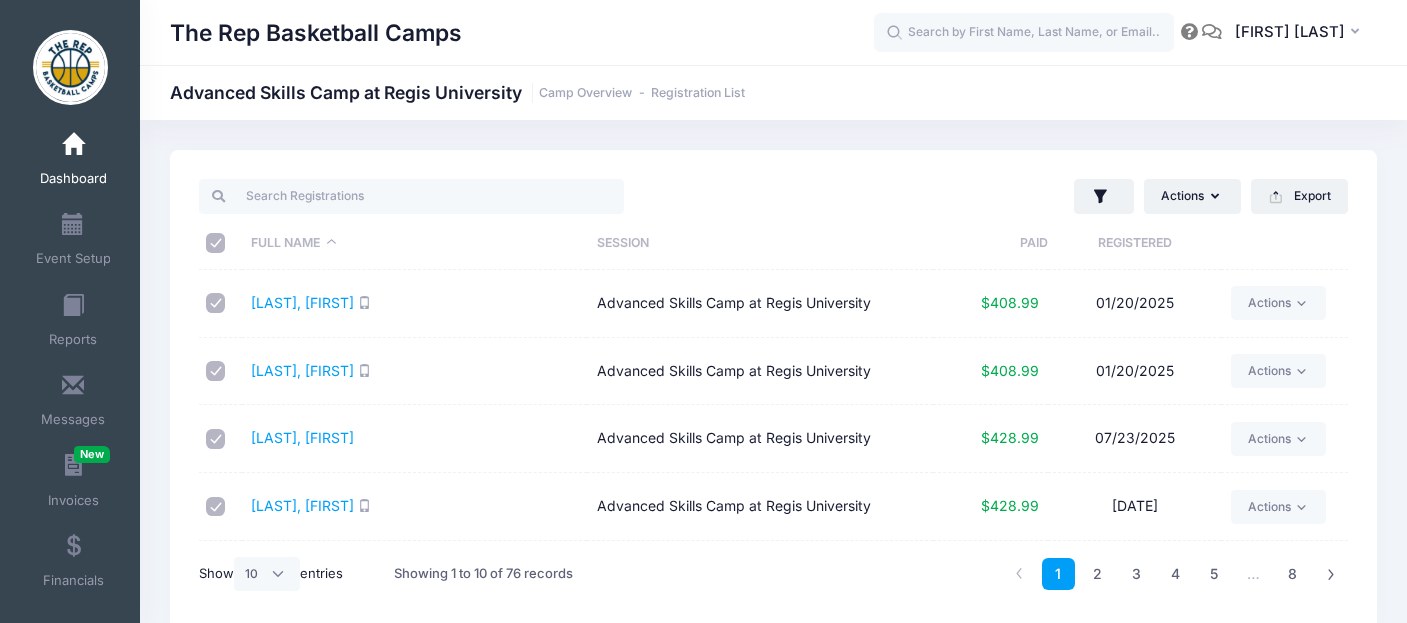 checkbox on "true" 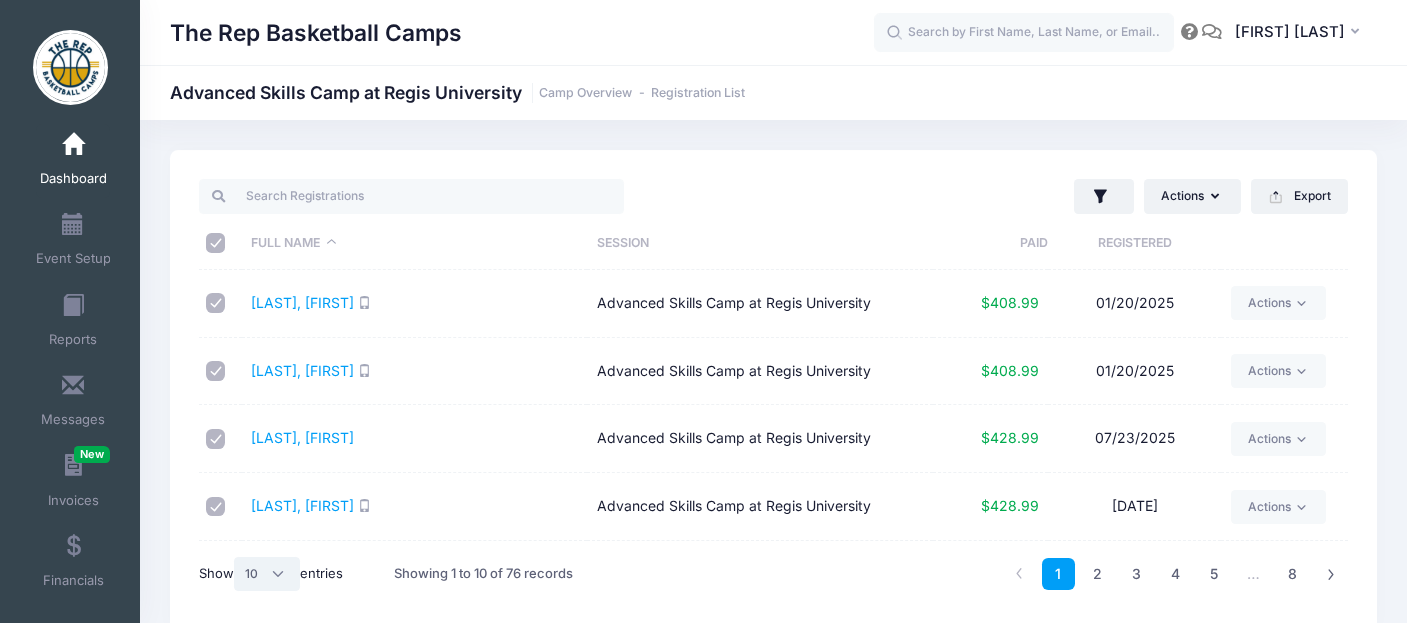 click on "All 10 25 50" at bounding box center [267, 574] 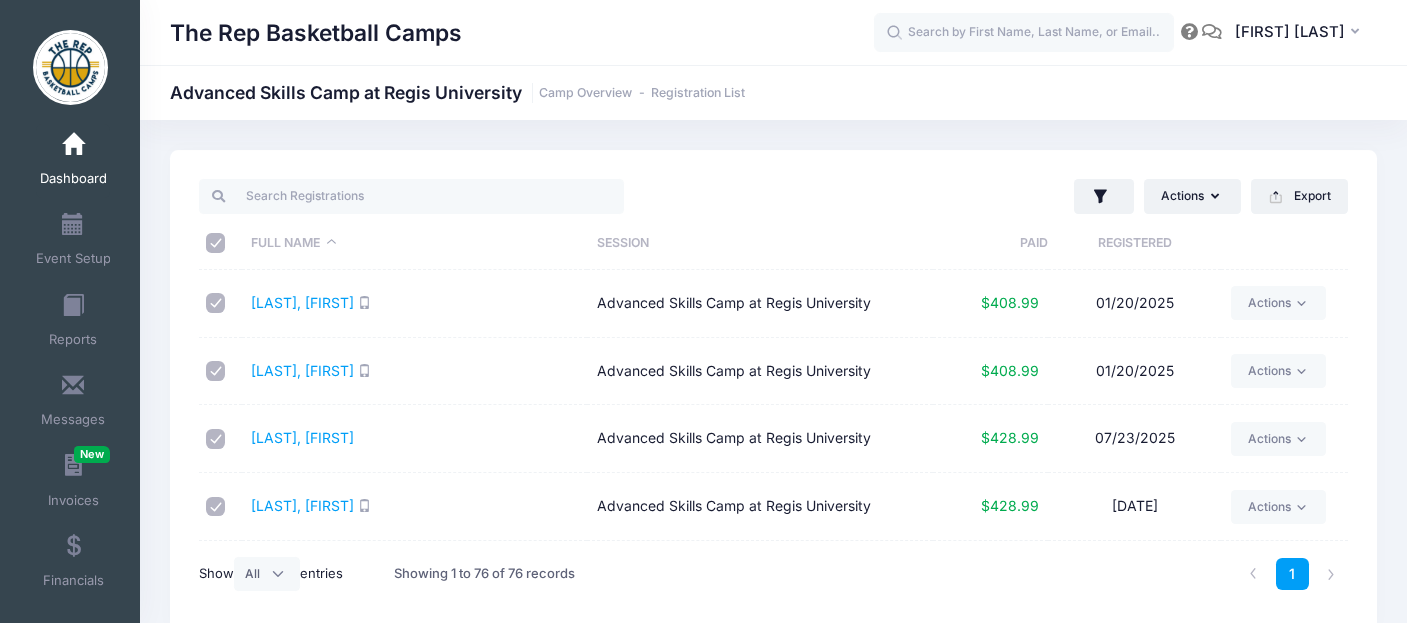 click at bounding box center (216, 243) 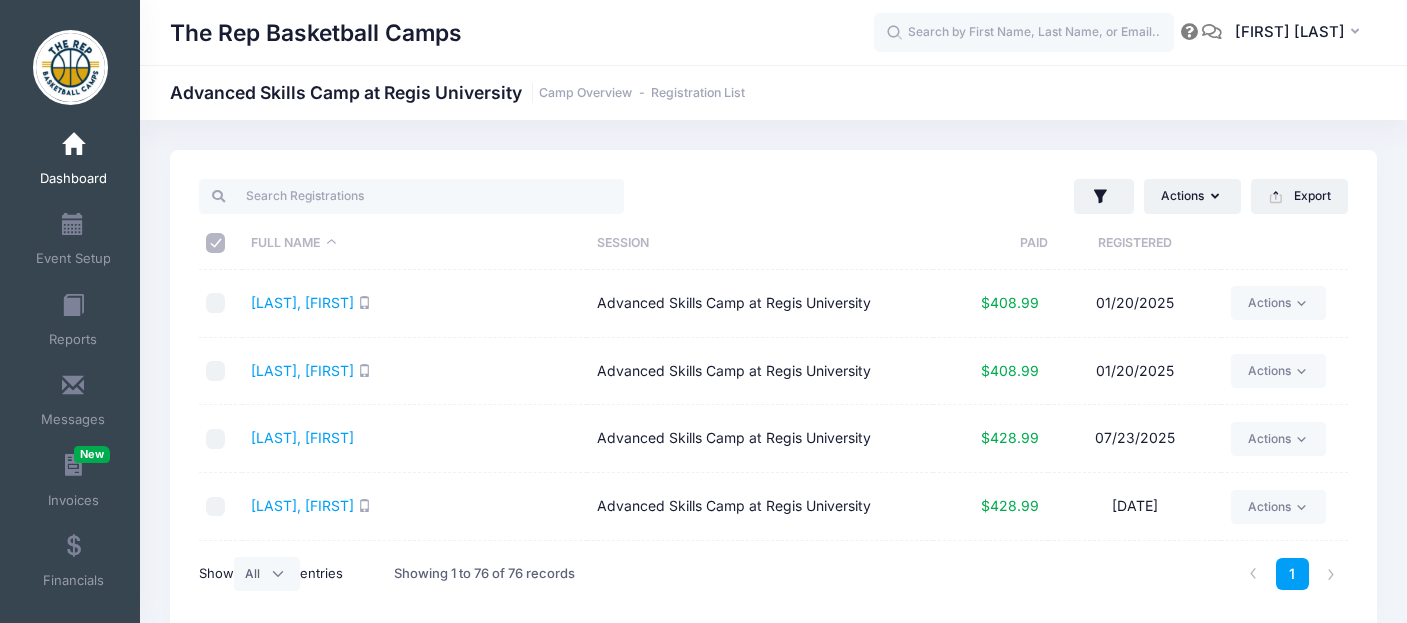 checkbox on "false" 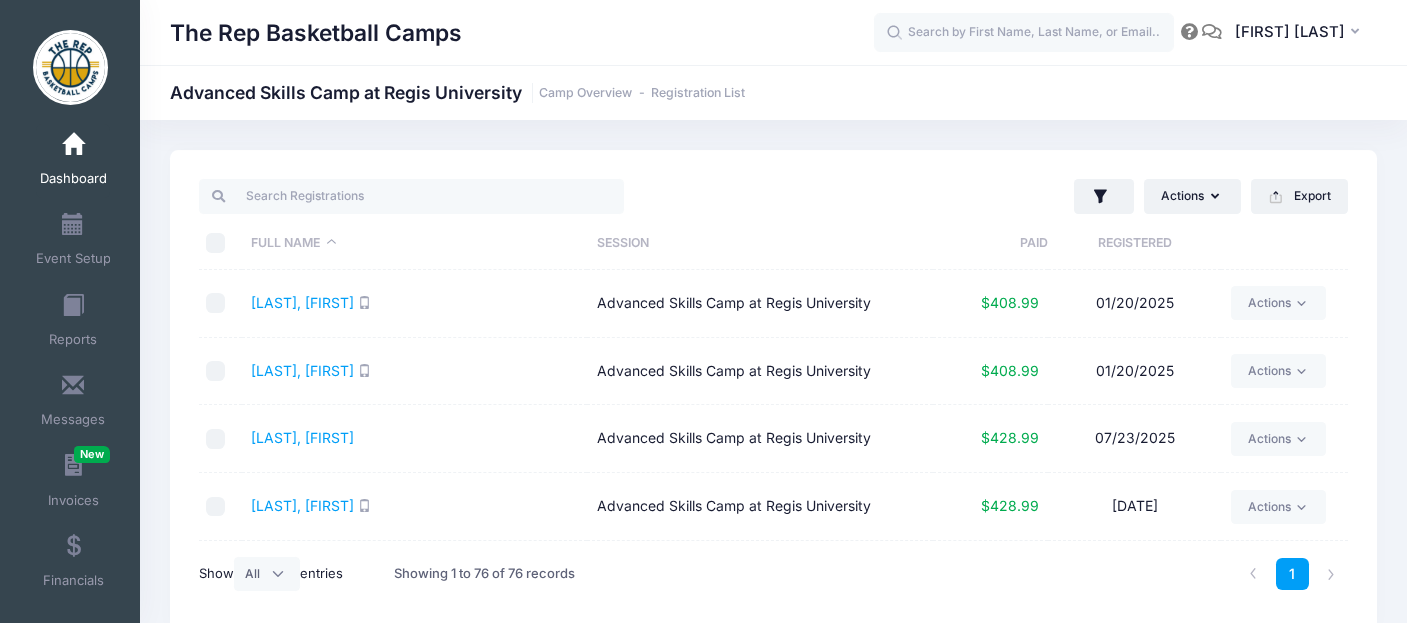 checkbox on "false" 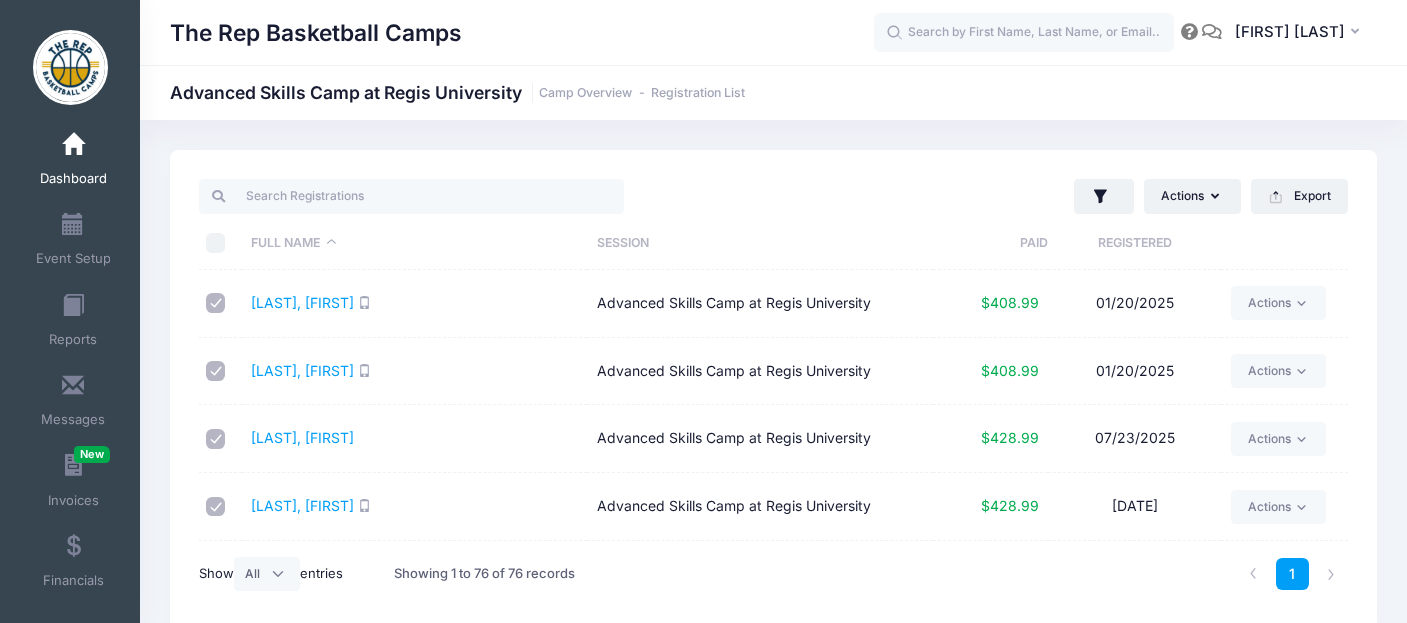 checkbox on "true" 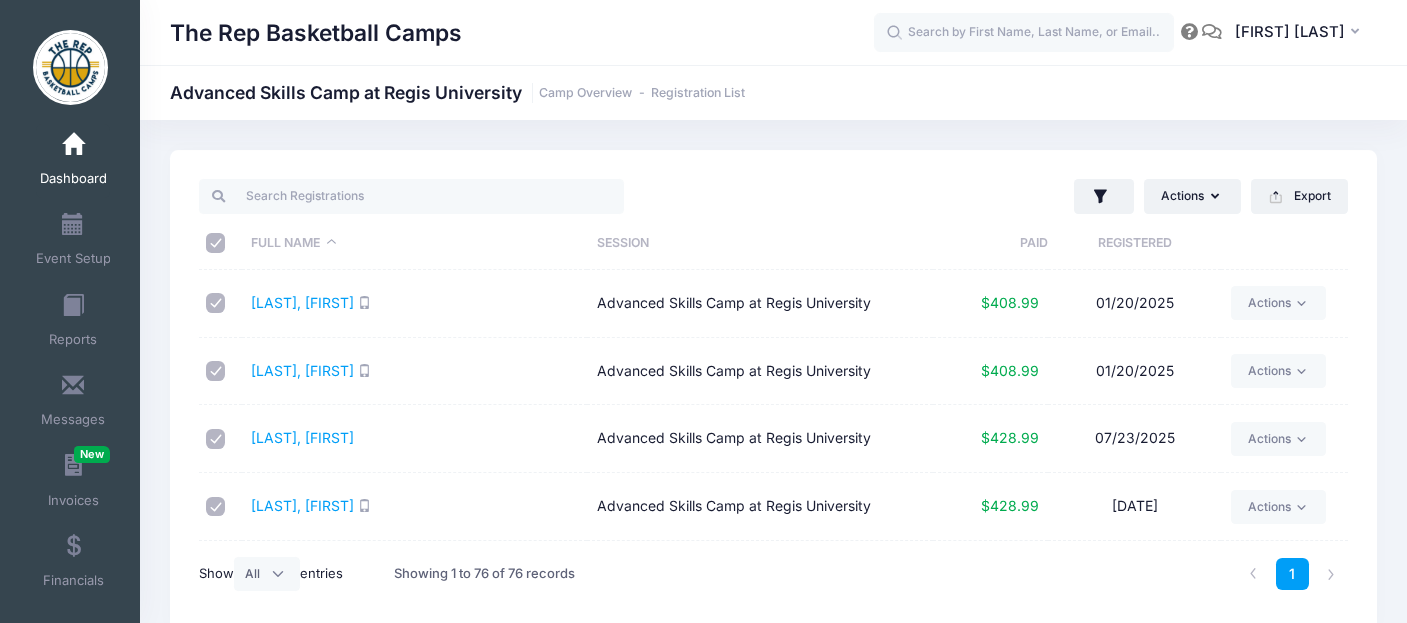 checkbox on "true" 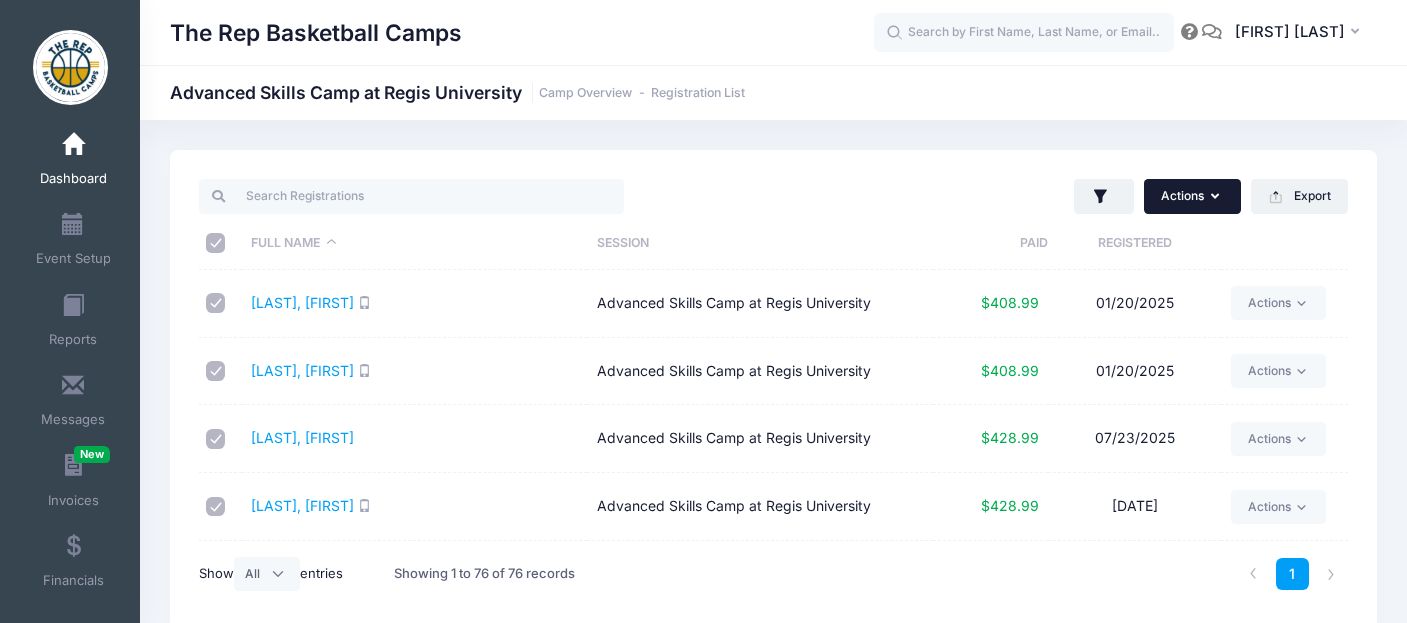 click at bounding box center [1217, 197] 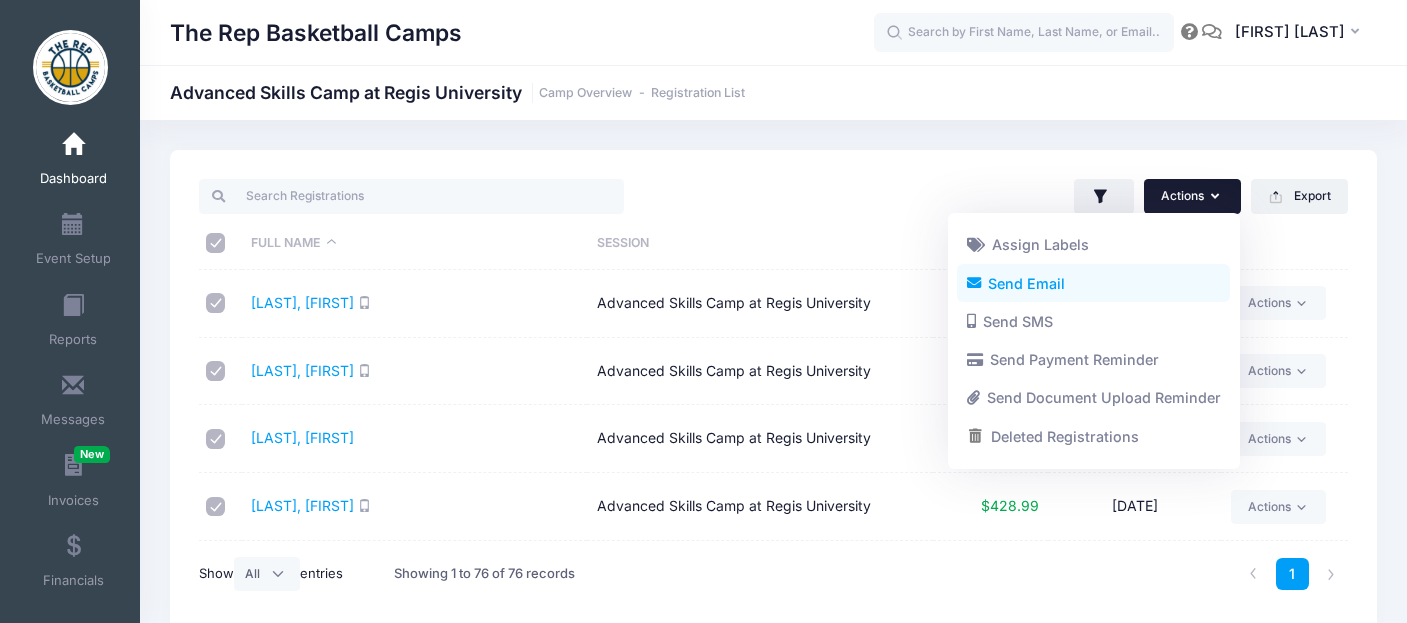 click on "Send Email" at bounding box center (1093, 283) 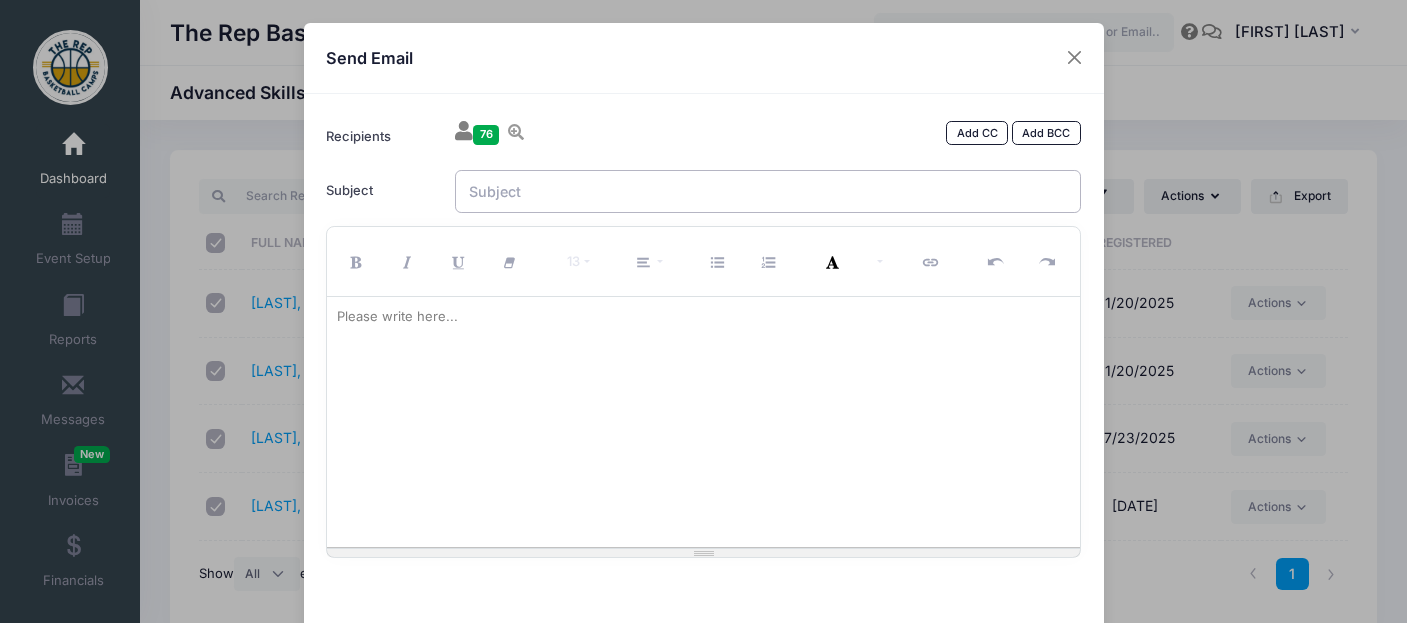 click on "Subject" at bounding box center [768, 191] 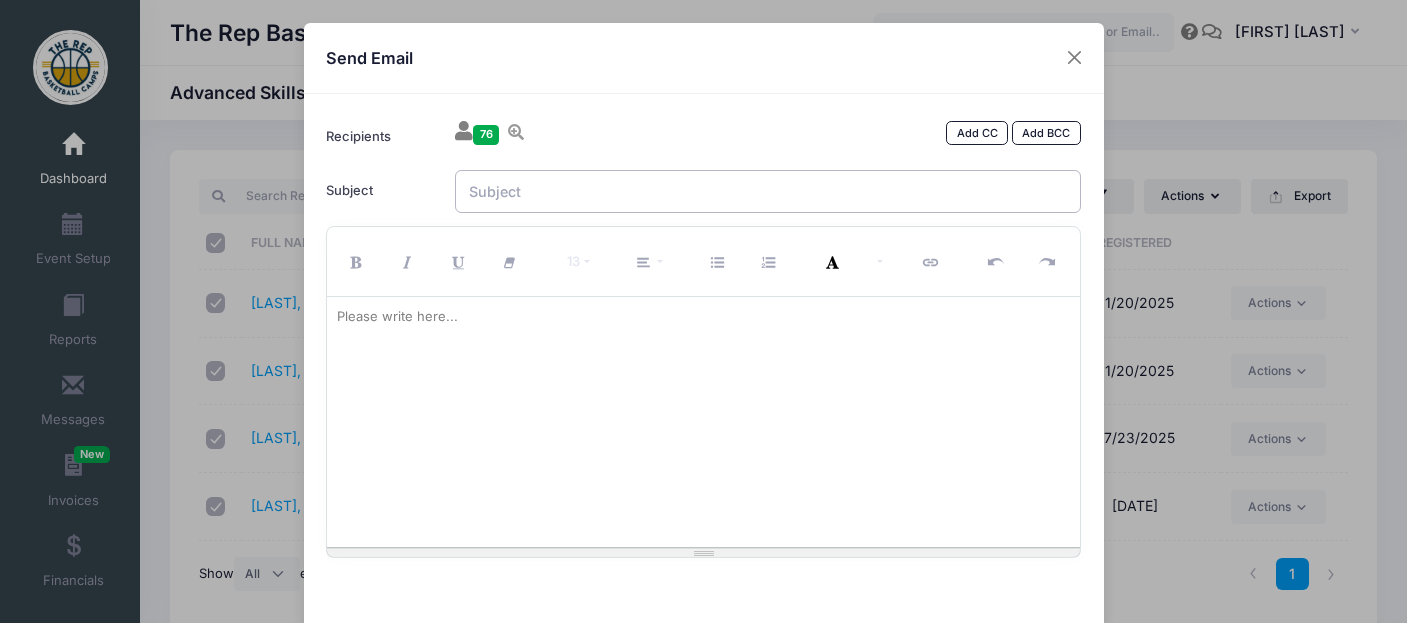 click on "Subject" at bounding box center [768, 191] 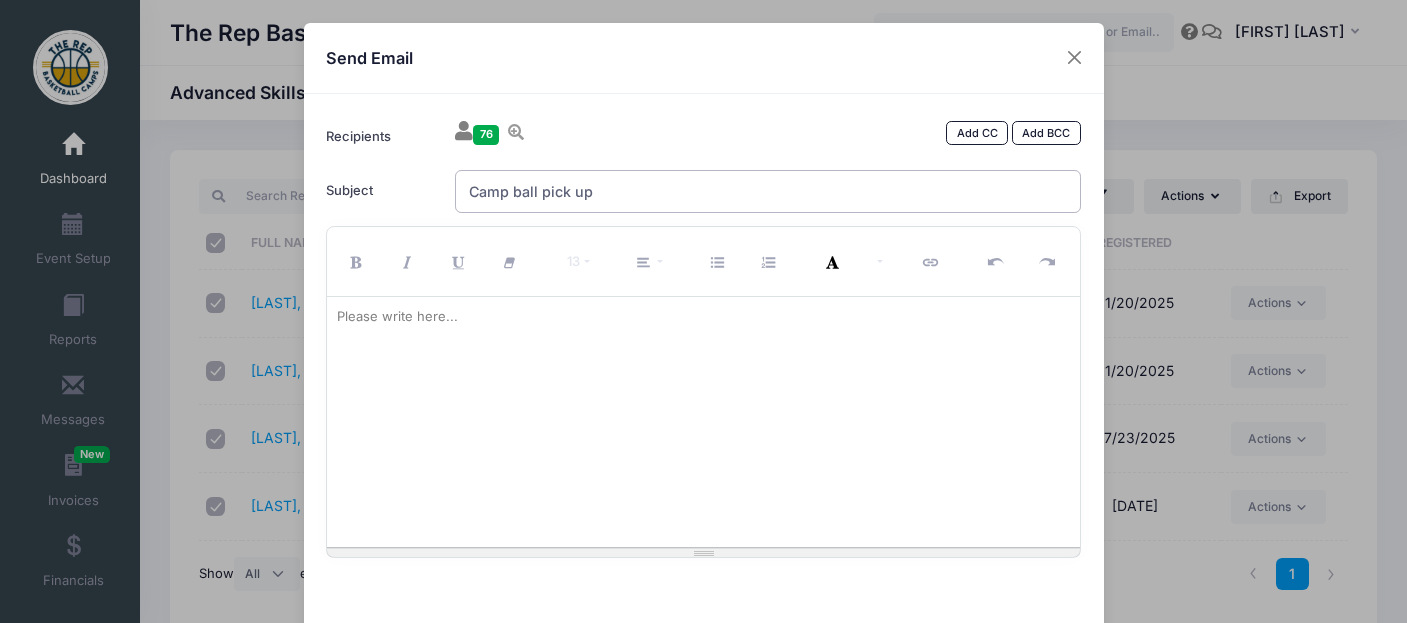 click on "Camp ball pick up" at bounding box center [768, 191] 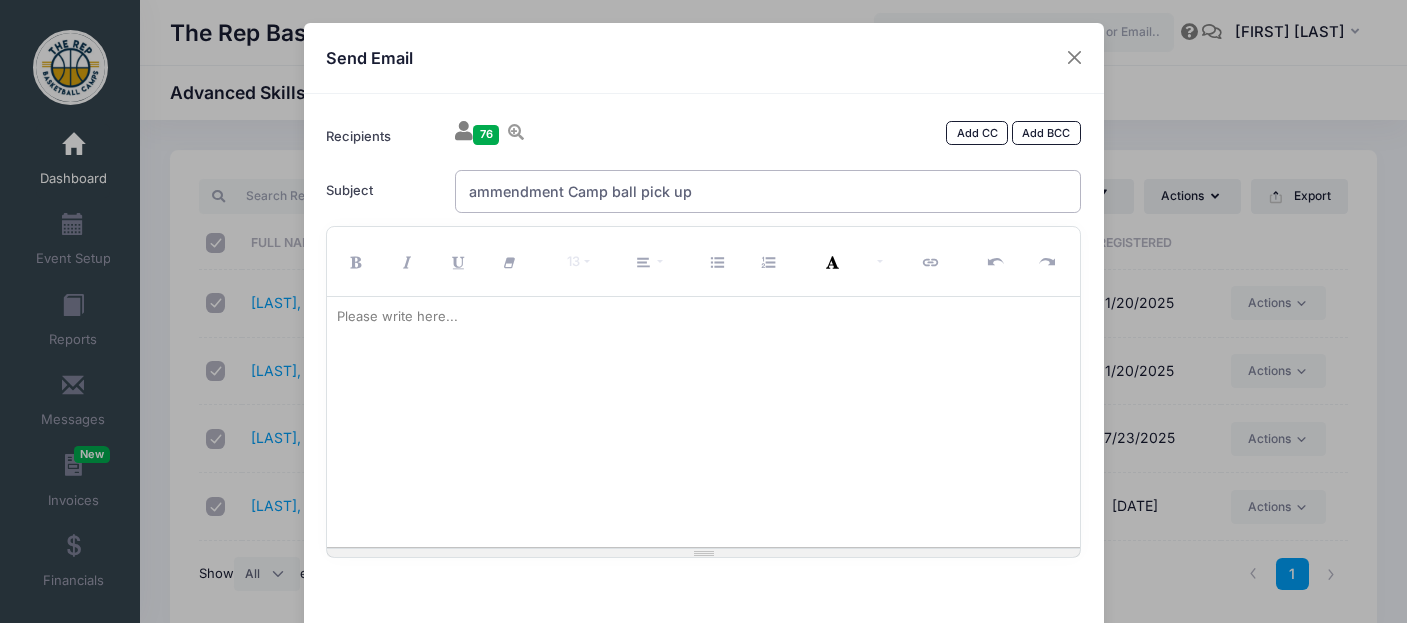 click on "ammendment Camp ball pick up" at bounding box center [768, 191] 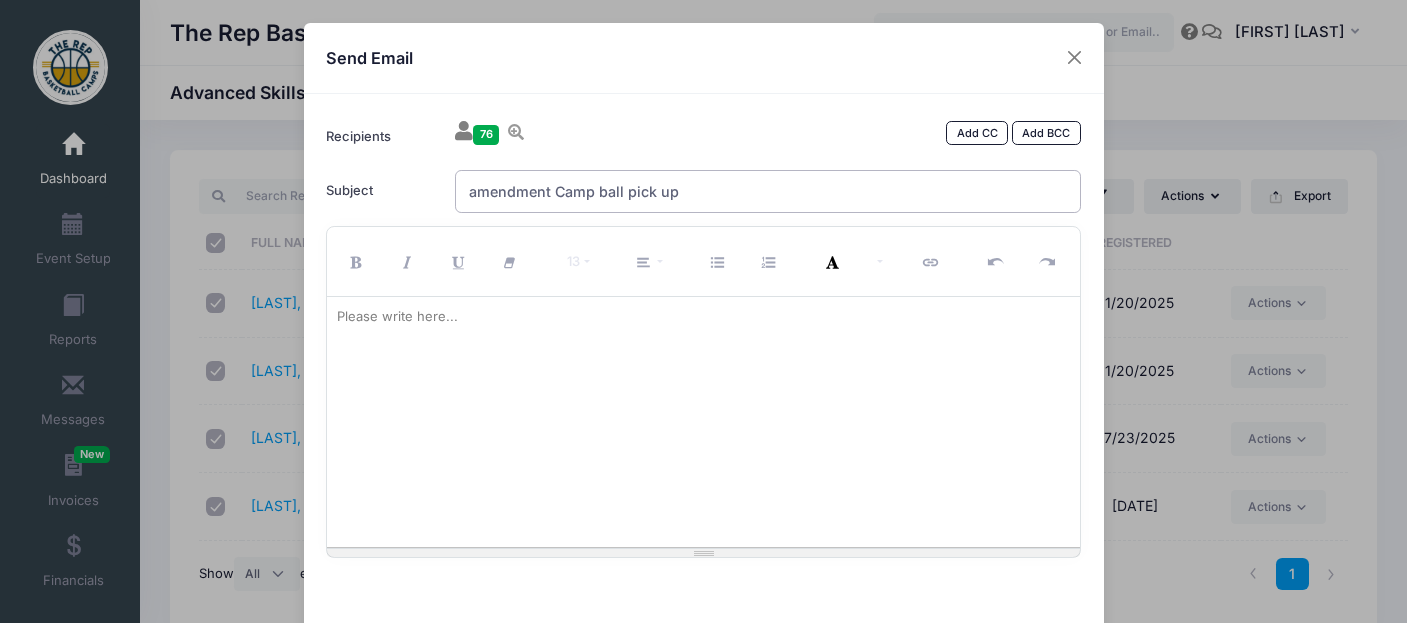 click on "amendment Camp ball pick up" at bounding box center [768, 191] 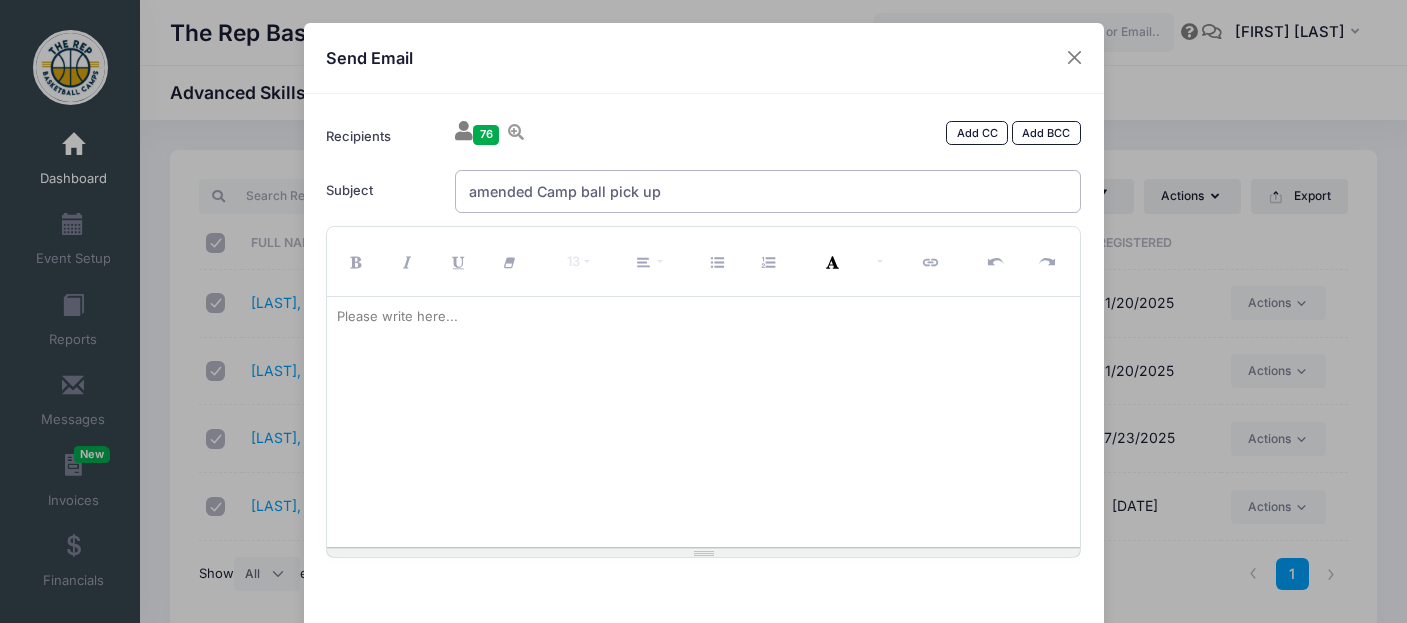 click on "amended Camp ball pick up" at bounding box center (768, 191) 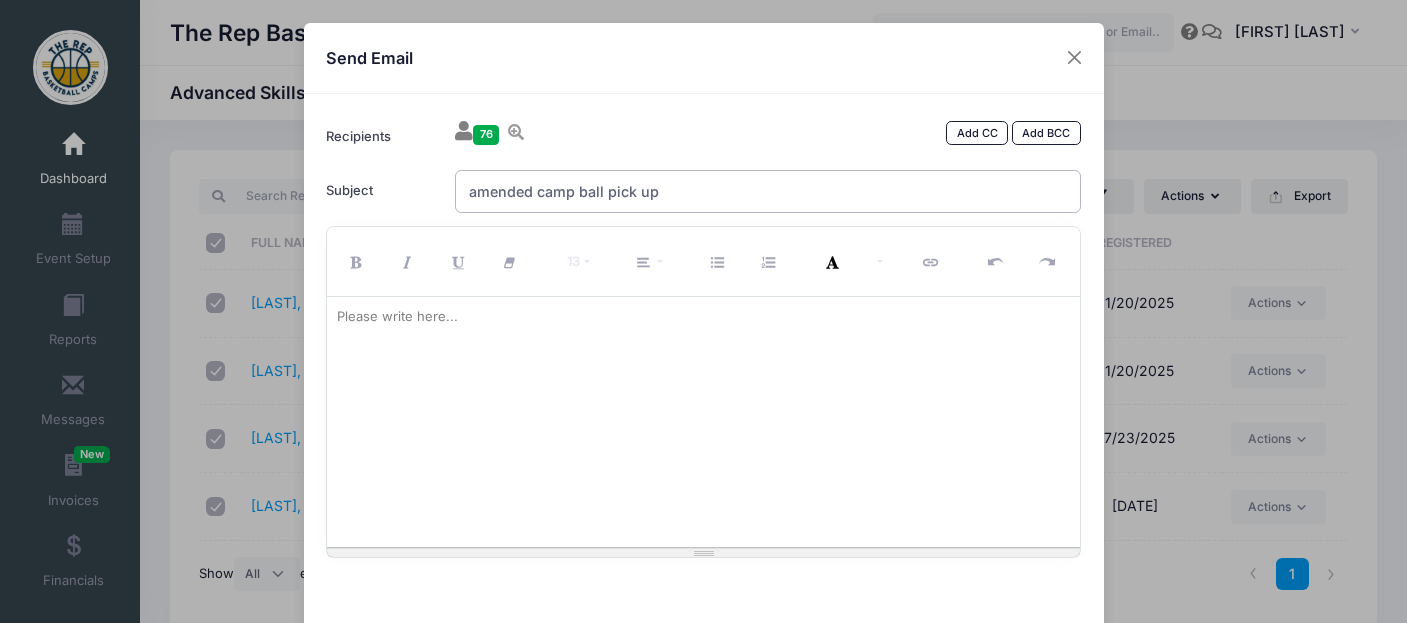 click on "amended camp ball pick up" at bounding box center [768, 191] 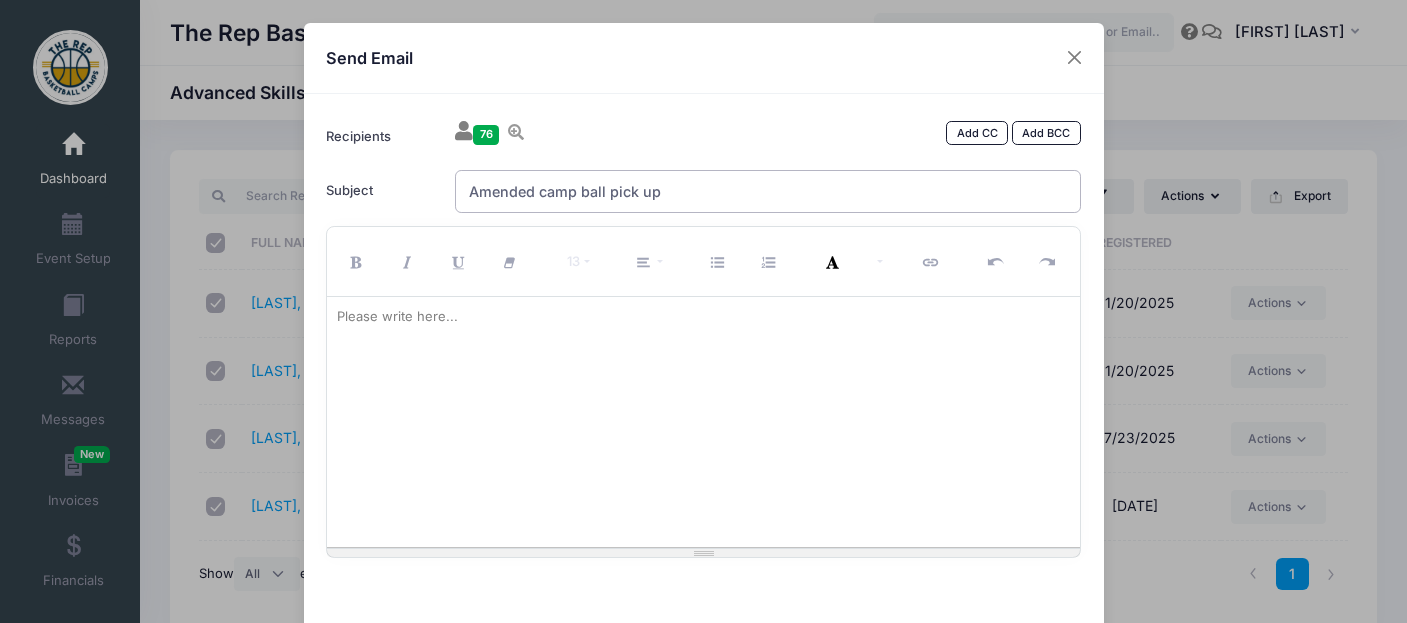 click on "Amended camp ball pick up" at bounding box center [768, 191] 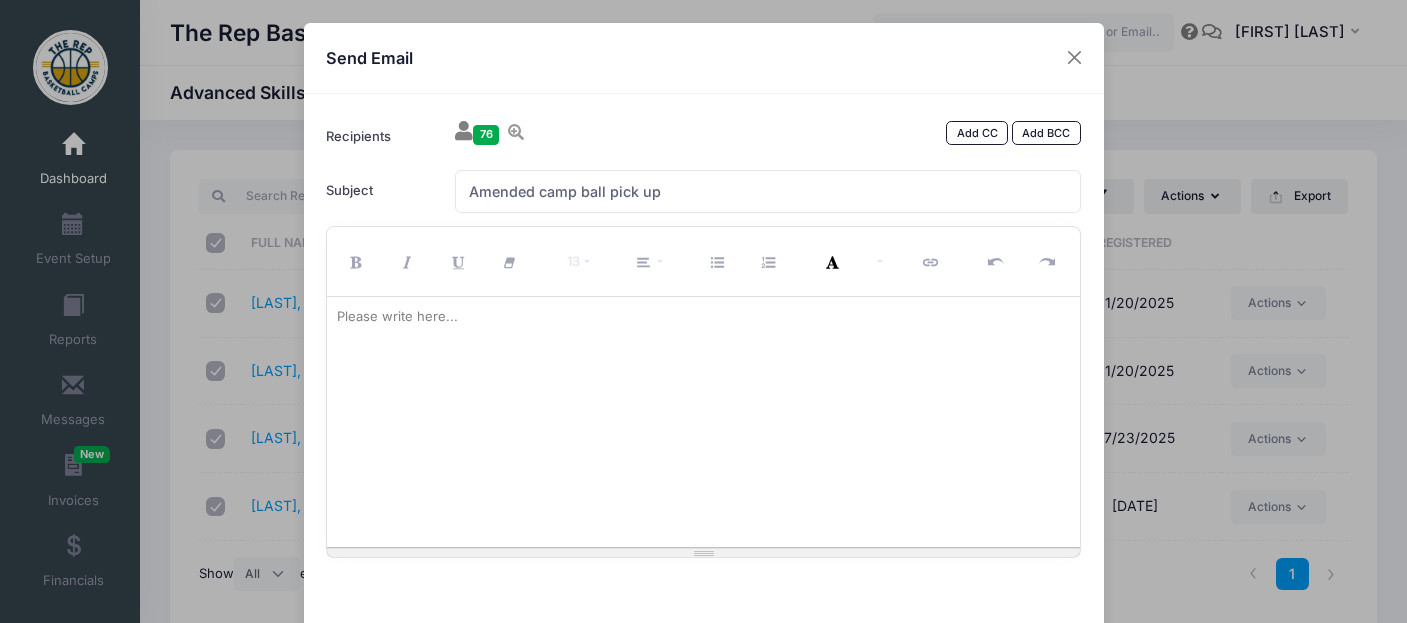 type 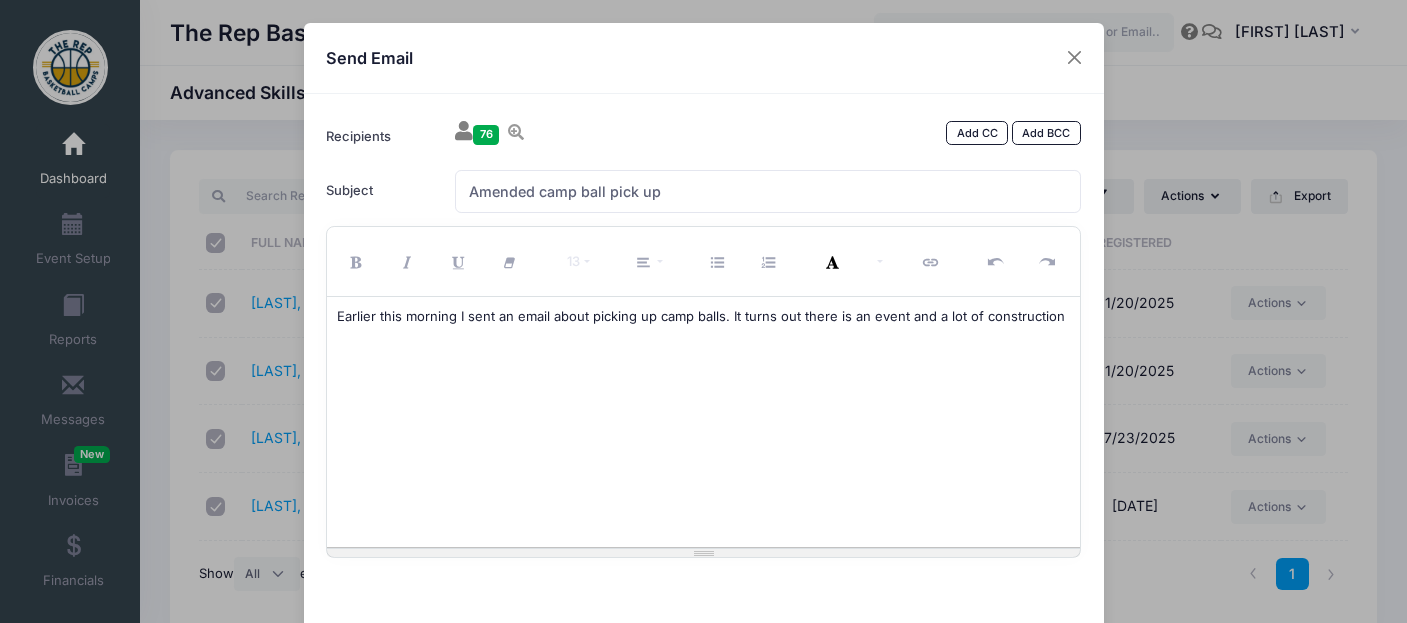 click on "Earlier this morning I sent an email about picking up camp balls. It turns out there is an event and a lot of construction" at bounding box center [703, 317] 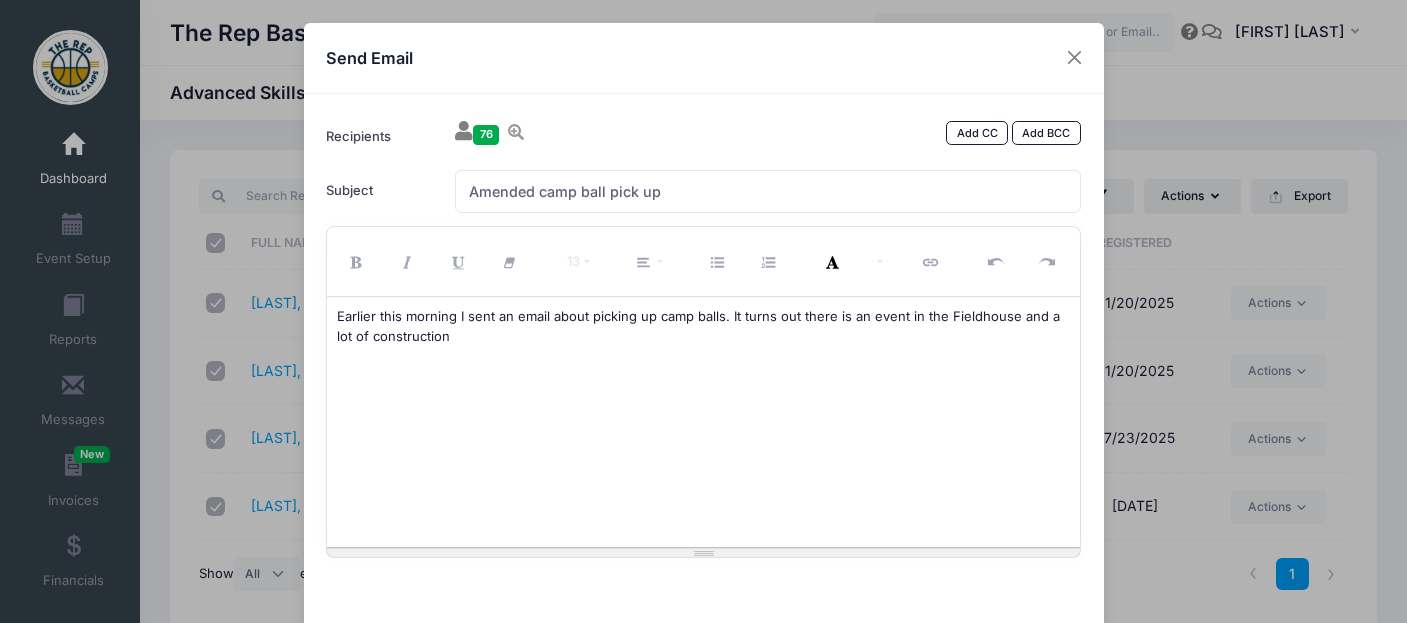 click on "Earlier this morning I sent an email about picking up camp balls. It turns out there is an event in the Fieldhouse and a lot of construction" at bounding box center [703, 422] 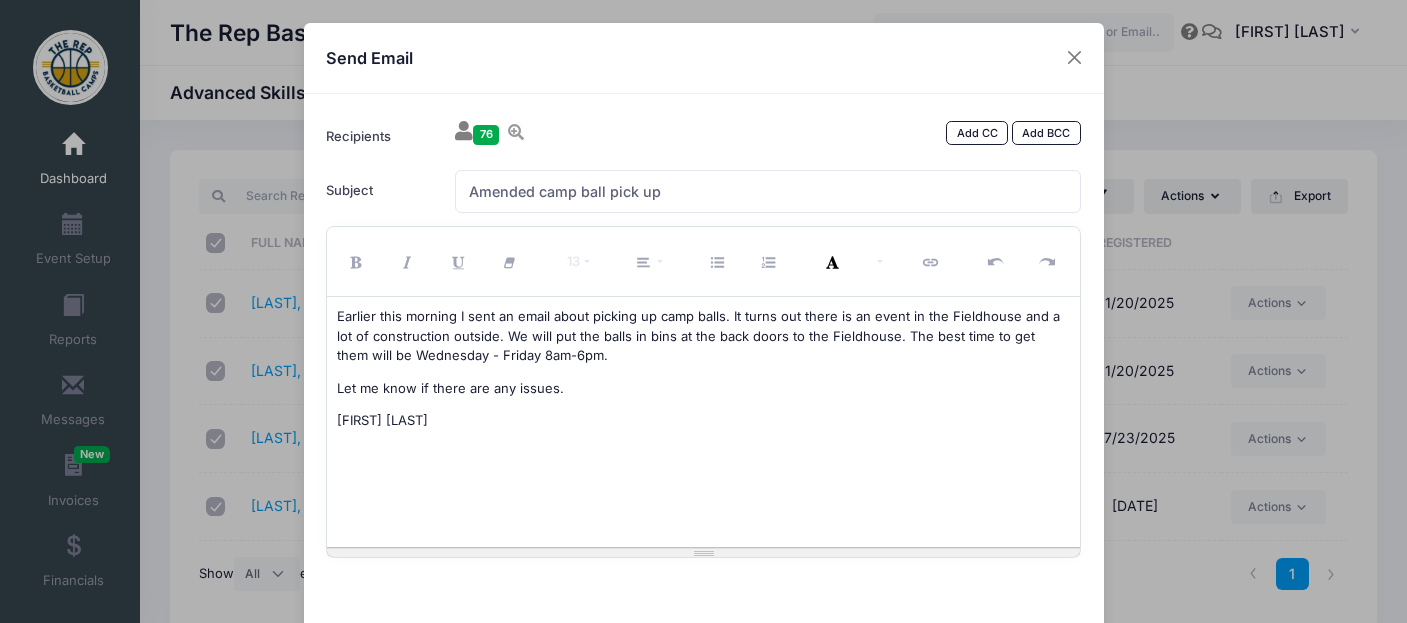 click on "Let me know if there are any issues." at bounding box center (703, 389) 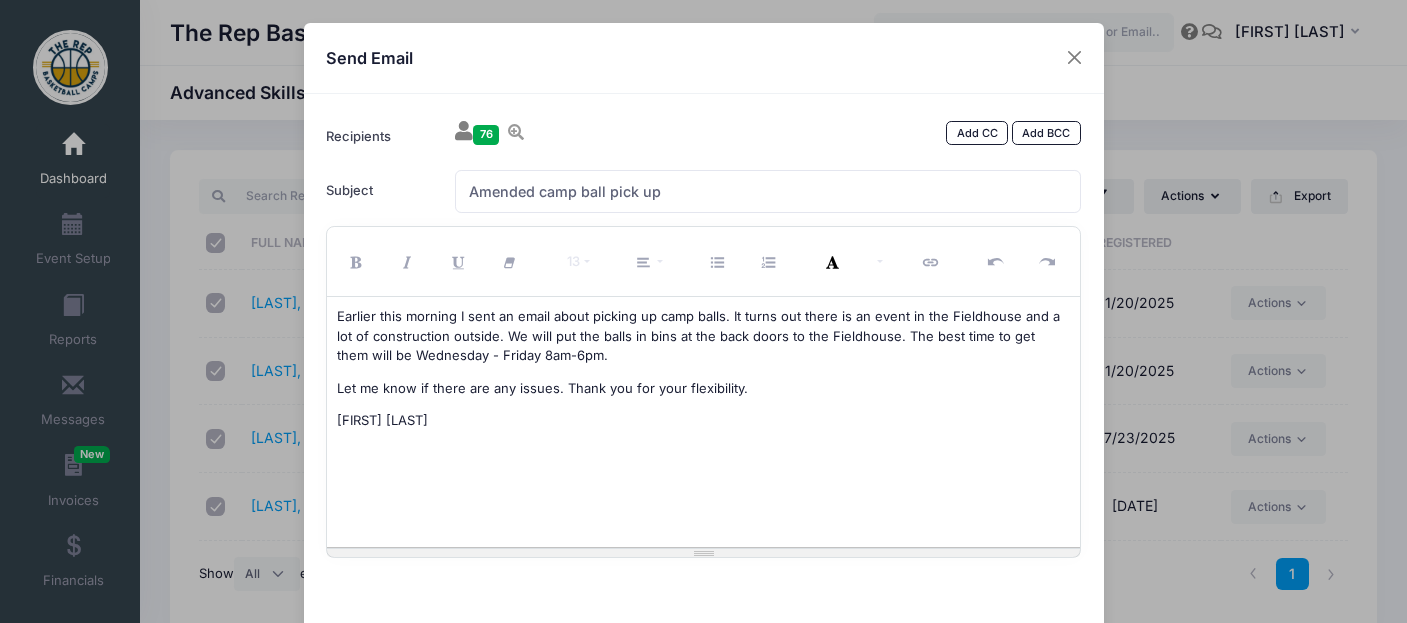 scroll, scrollTop: 116, scrollLeft: 0, axis: vertical 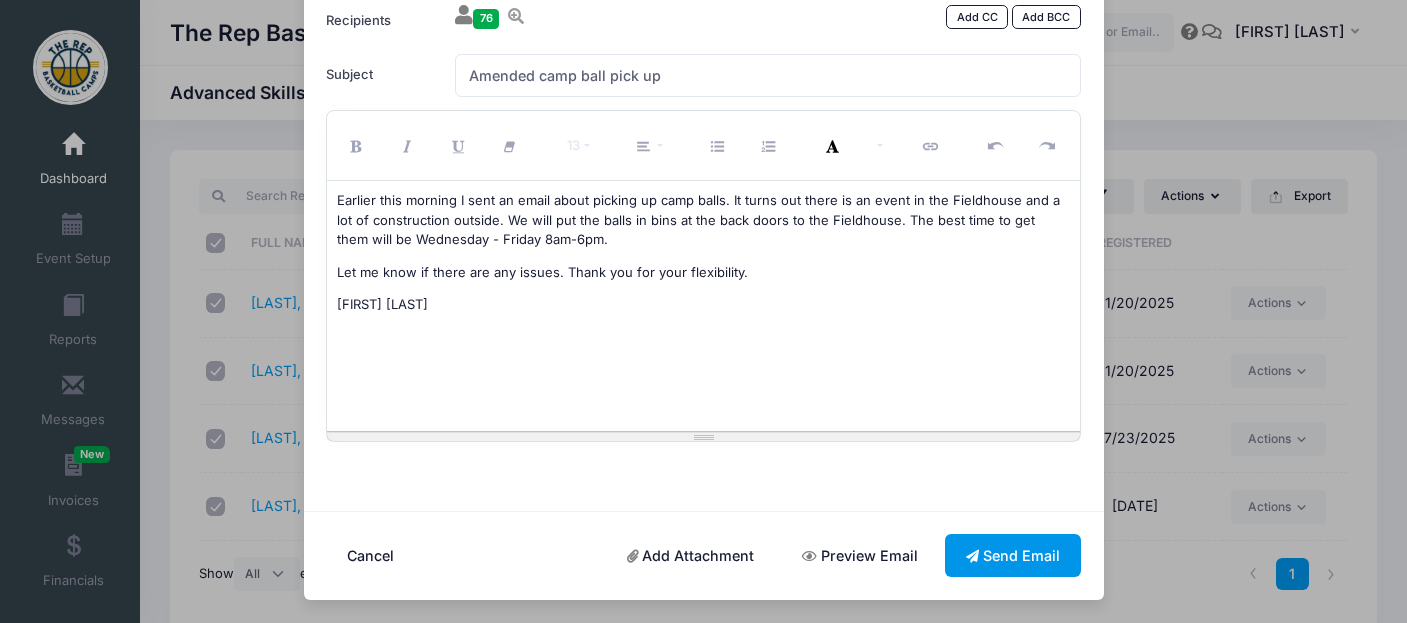 click on "Send Email" at bounding box center [1013, 555] 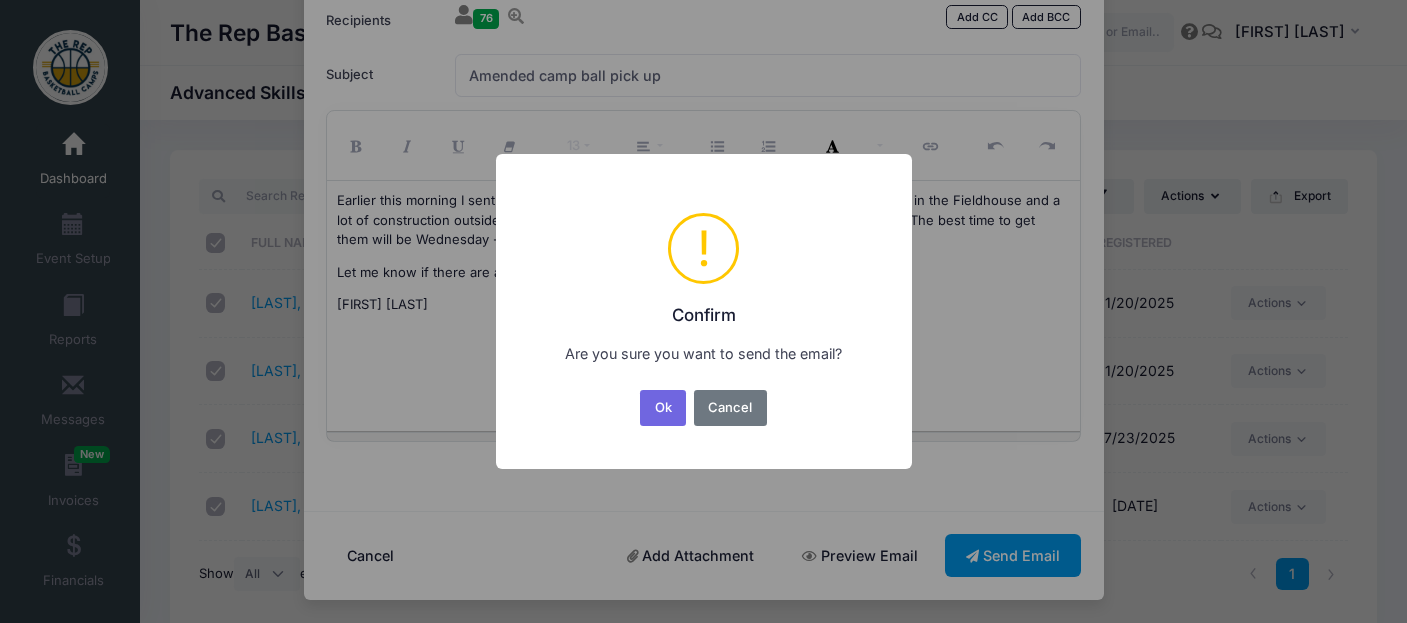 scroll, scrollTop: 0, scrollLeft: 0, axis: both 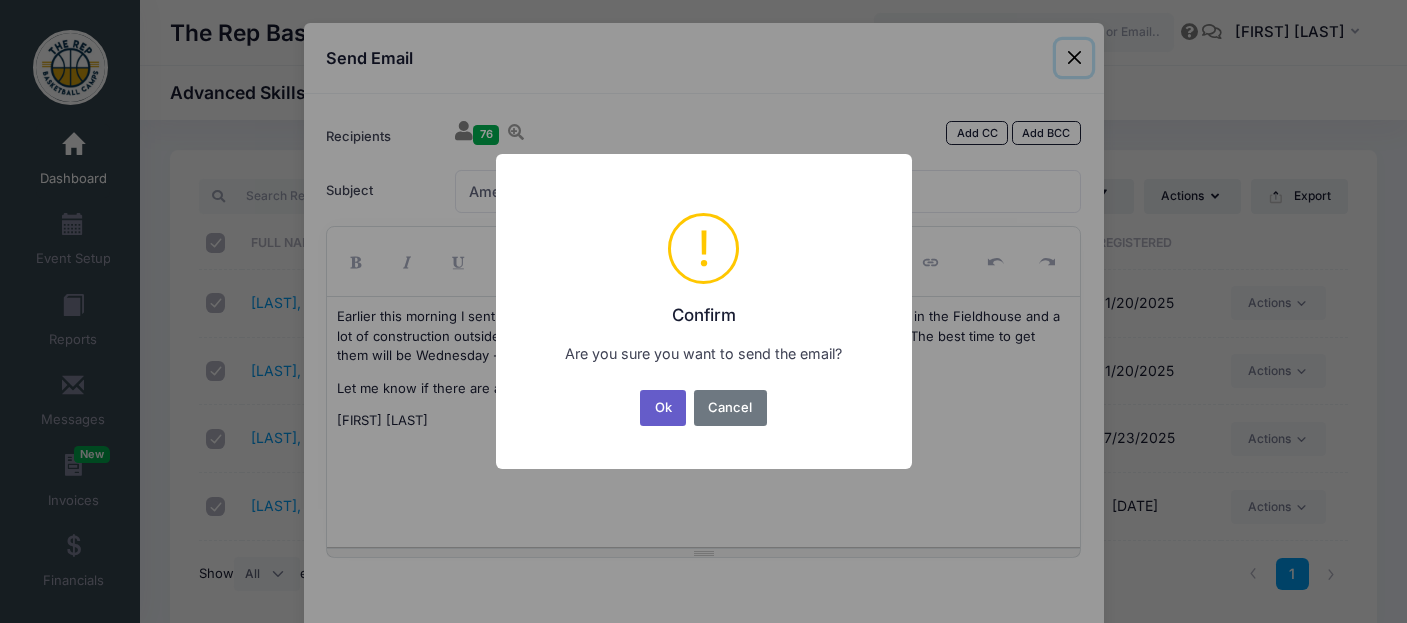 click on "Ok" at bounding box center [663, 408] 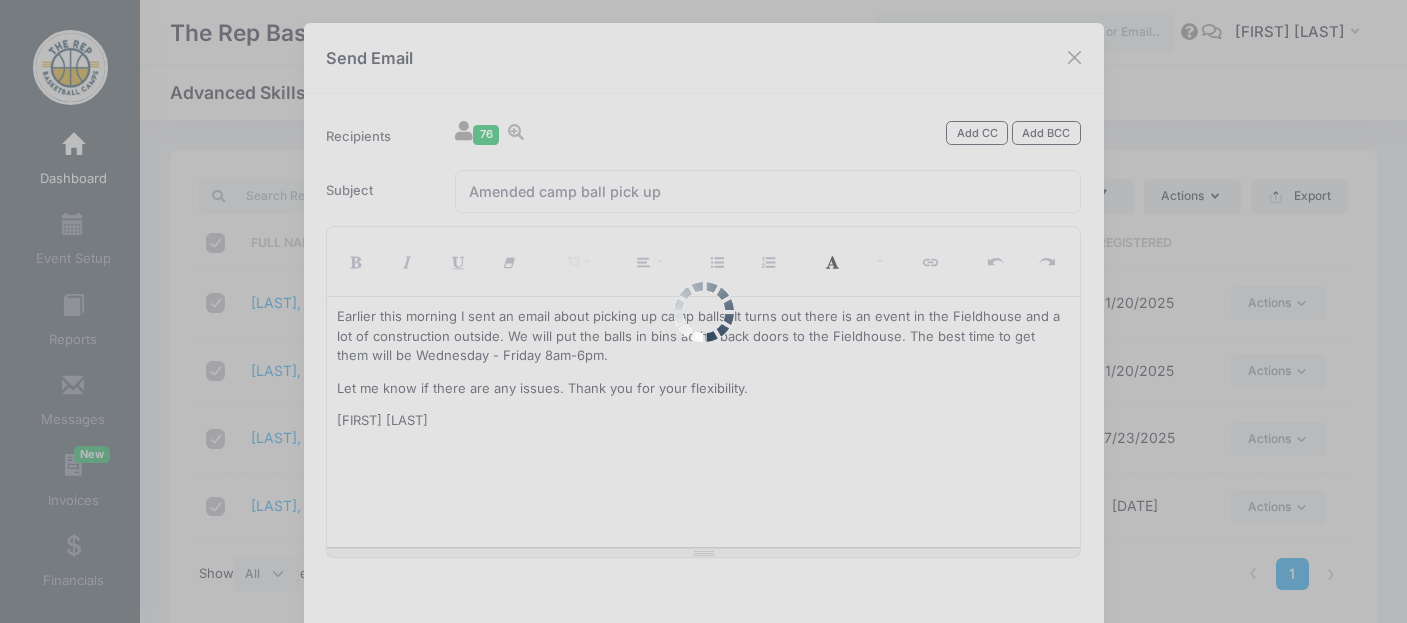 scroll, scrollTop: 116, scrollLeft: 0, axis: vertical 